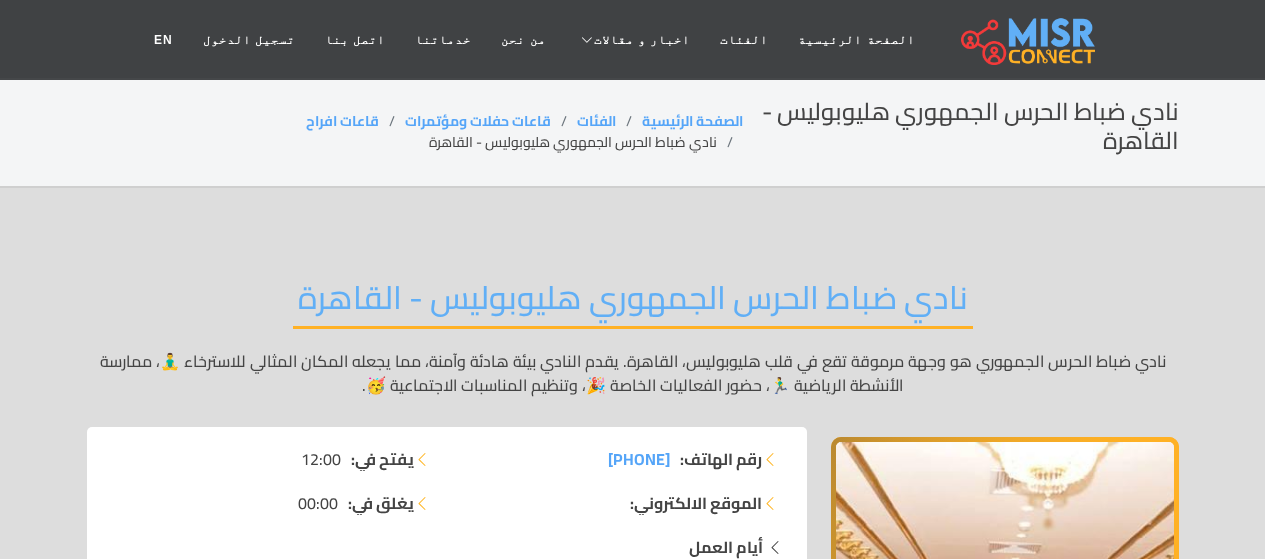 scroll, scrollTop: 0, scrollLeft: 0, axis: both 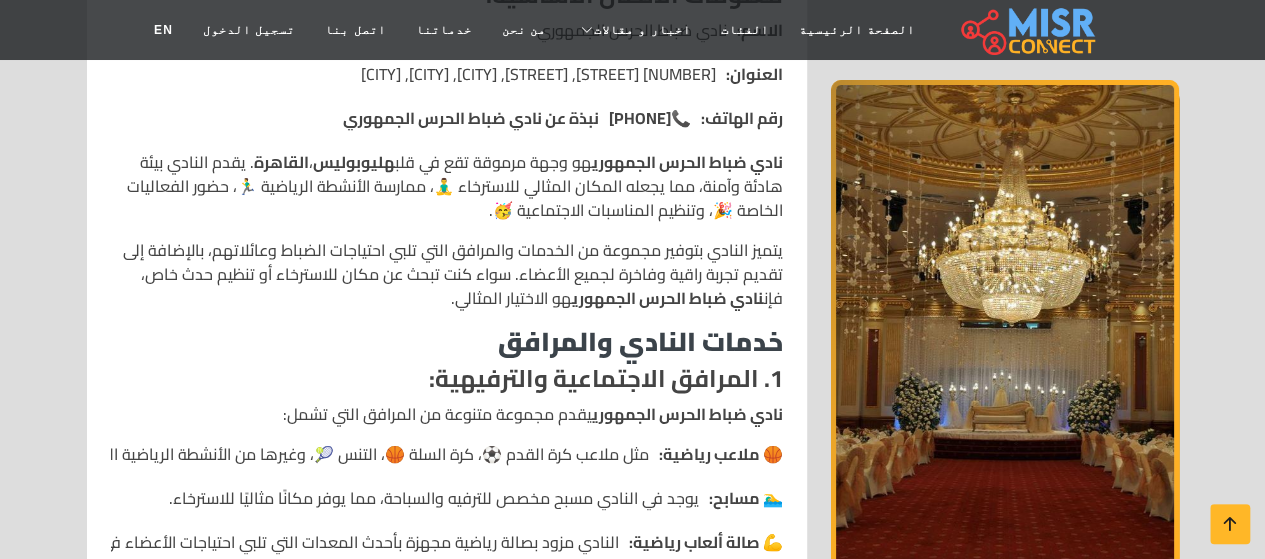 click on "[ORGANIZATION] [ORGANIZATION] [CITY] - [CITY]
[ORGANIZATION] [ORGANIZATION] هو وجهة مرموقة تقع في قلب [CITY]، [CITY]. يقدم النادي بيئة هادئة وآمنة، مما يجعله المكان المثالي للاسترخاء 🧘‍♂️، ممارسة الأنشطة الرياضية 🏃‍♂️، حضور الفعاليات الخاصة 🎉، وتنظيم المناسبات الاجتماعية 🥳." at bounding box center [632, 698] 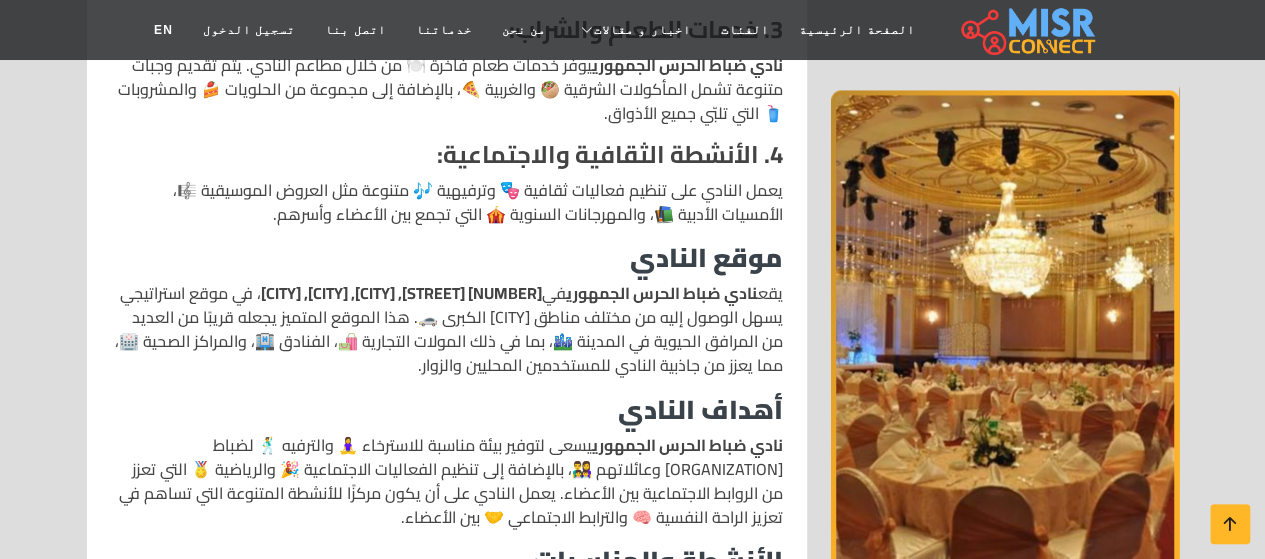 scroll, scrollTop: 1481, scrollLeft: 0, axis: vertical 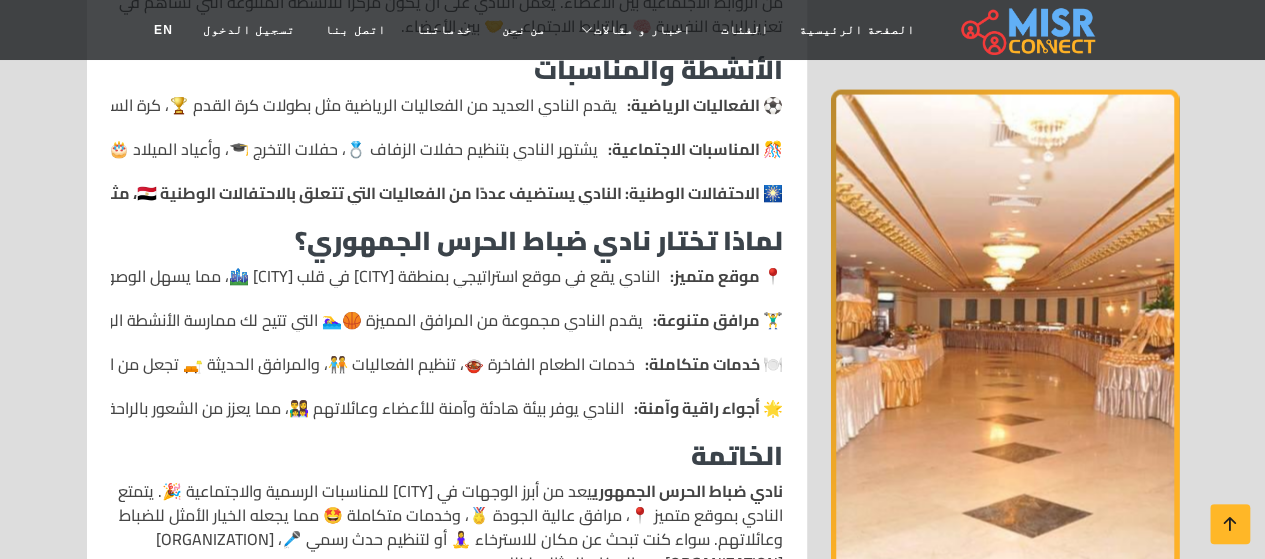 click at bounding box center [1005, 340] 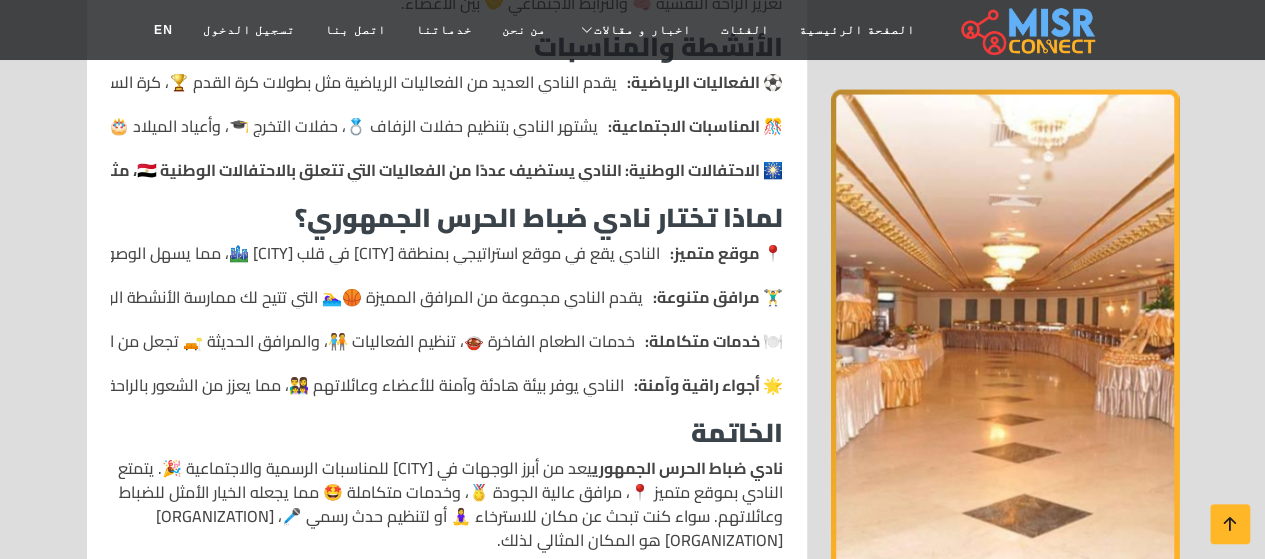 scroll, scrollTop: 1998, scrollLeft: 0, axis: vertical 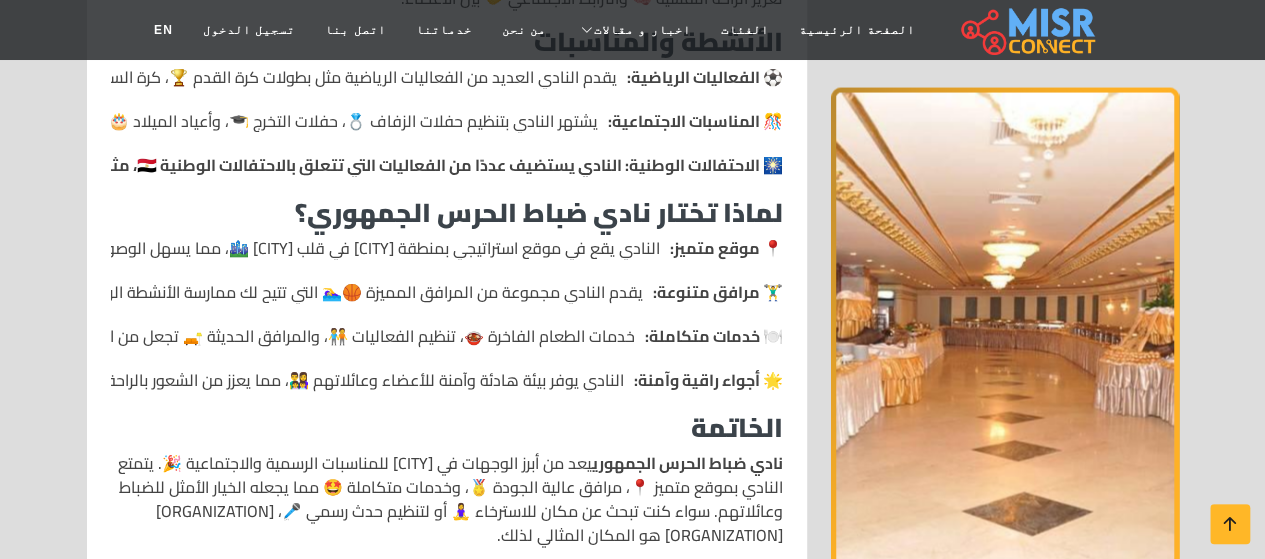 click at bounding box center [1005, 337] 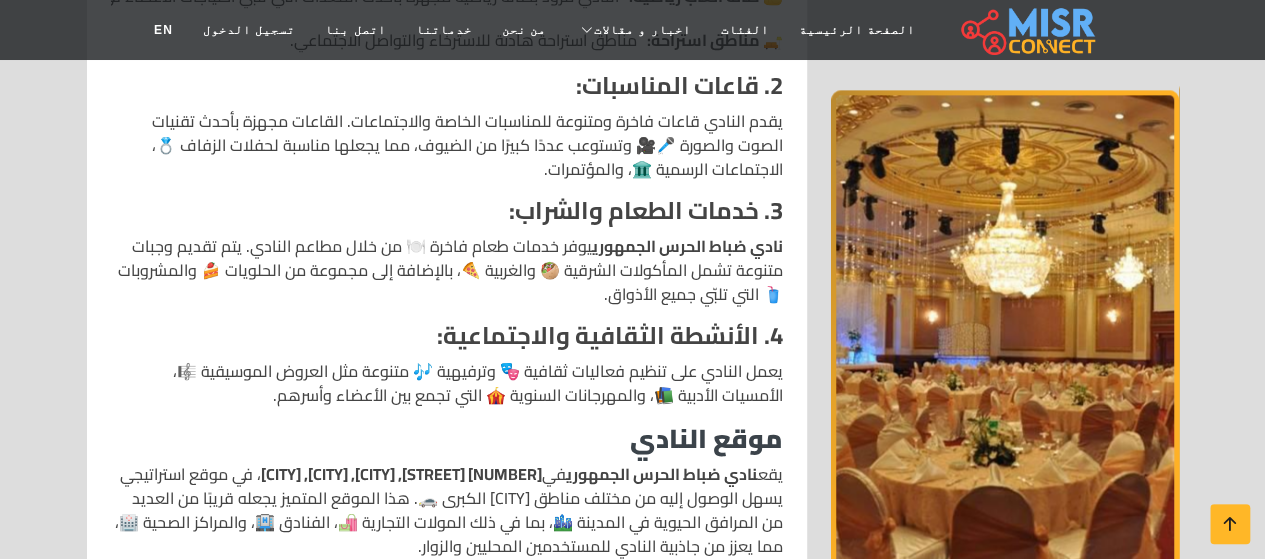scroll, scrollTop: 1303, scrollLeft: 0, axis: vertical 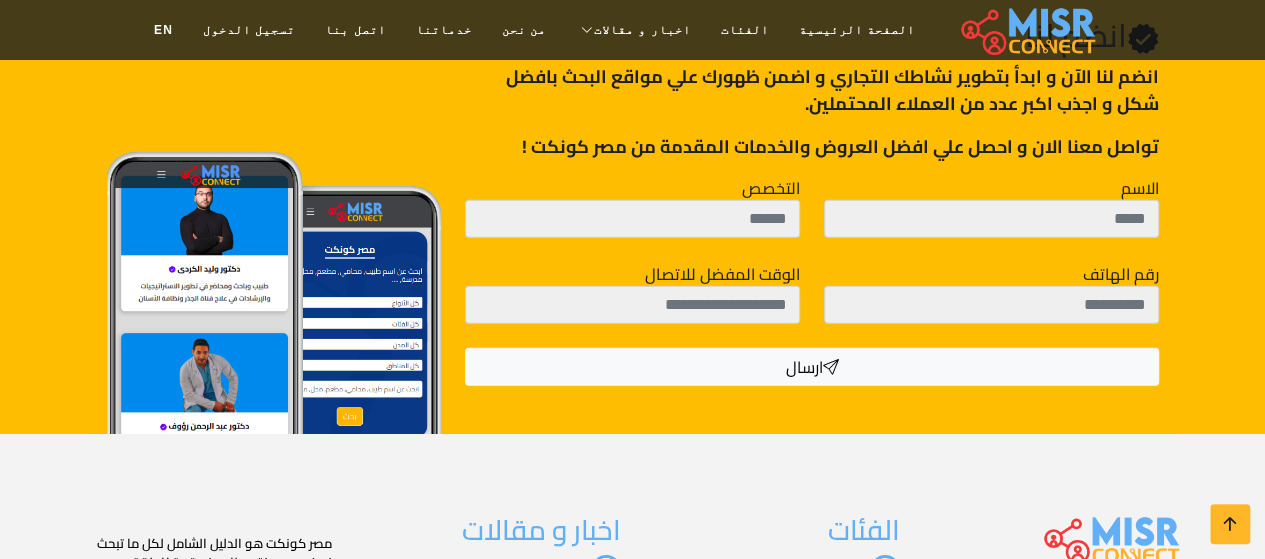 click on "Join Us                   انضم لنا
انضم لنا اﻵن و ابدأ بتطوير نشاطك التجاري و اضمن ظهورك علي مواقع البحث بافضل شكل و اجذب اكبر عدد من العملاء المحتملين.
تواصل معنا الان و احصل علي افضل العروض والخدمات المقدمة من مصر كونكت !
الاسم
رقم الهاتف" at bounding box center (632, 210) 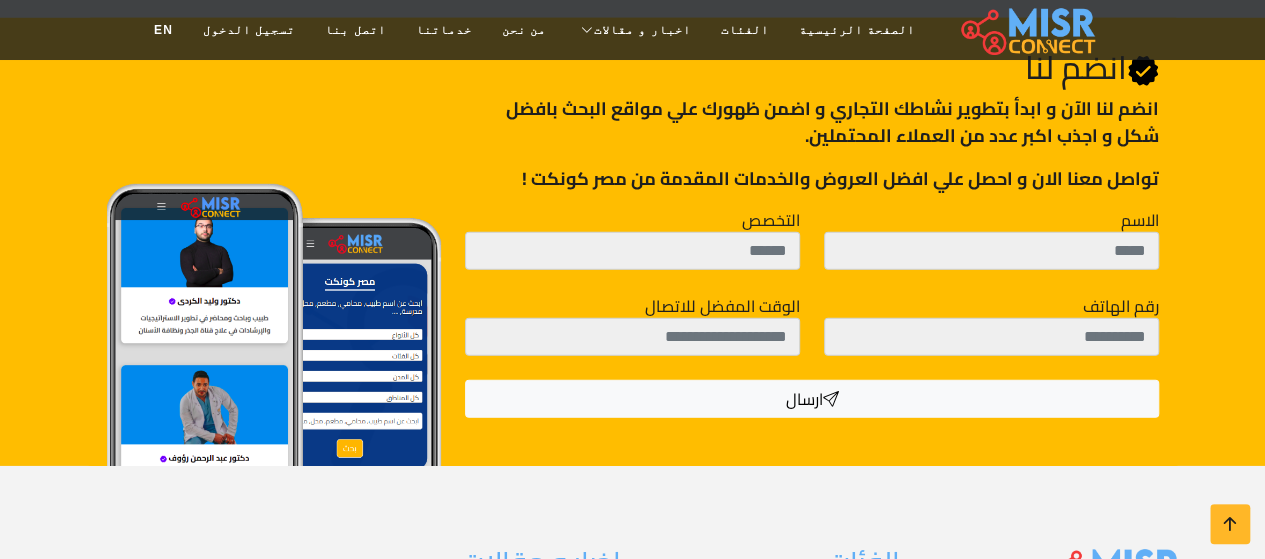 scroll, scrollTop: 2861, scrollLeft: 0, axis: vertical 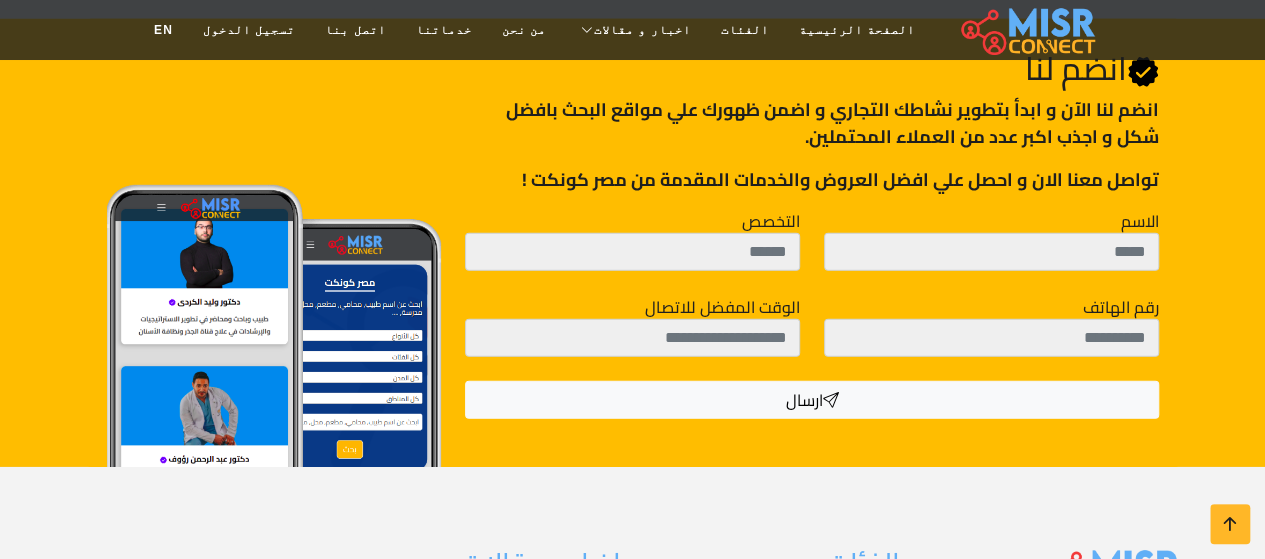 click at bounding box center (274, 282) 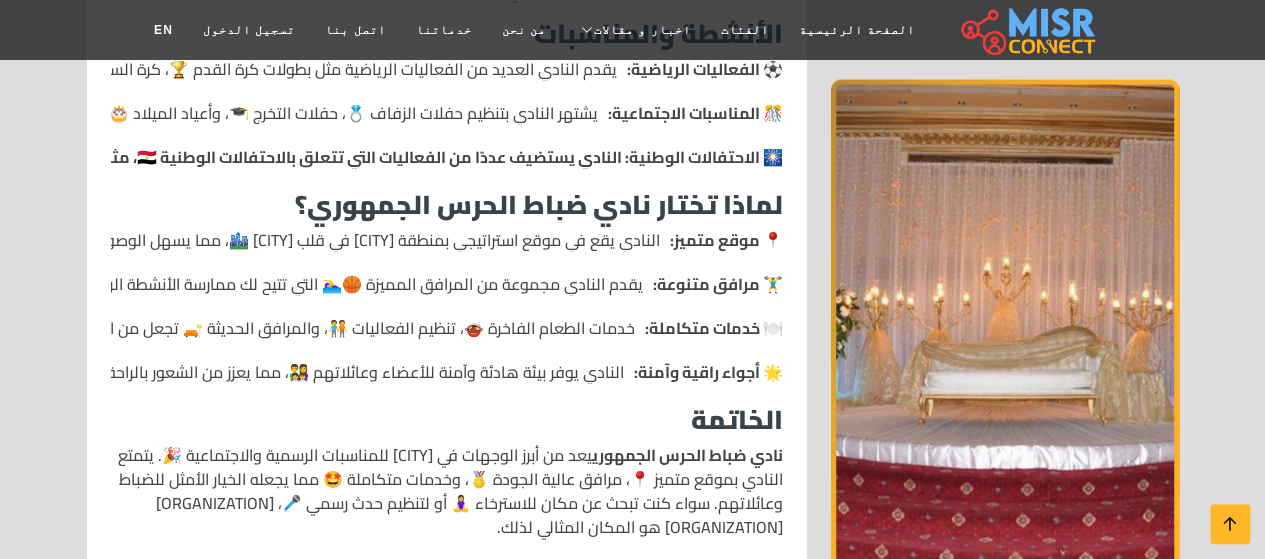 click on "[ORGANIZATION] [ORGANIZATION] [CITY] - [CITY]
[ORGANIZATION] [ORGANIZATION] هو وجهة مرموقة تقع في قلب [CITY]، [CITY]. يقدم النادي بيئة هادئة وآمنة، مما يجعله المكان المثالي للاسترخاء 🧘‍♂️، ممارسة الأنشطة الرياضية 🏃‍♂️، حضور الفعاليات الخاصة 🎉، وتنظيم المناسبات الاجتماعية 🥳." at bounding box center (633, -555) 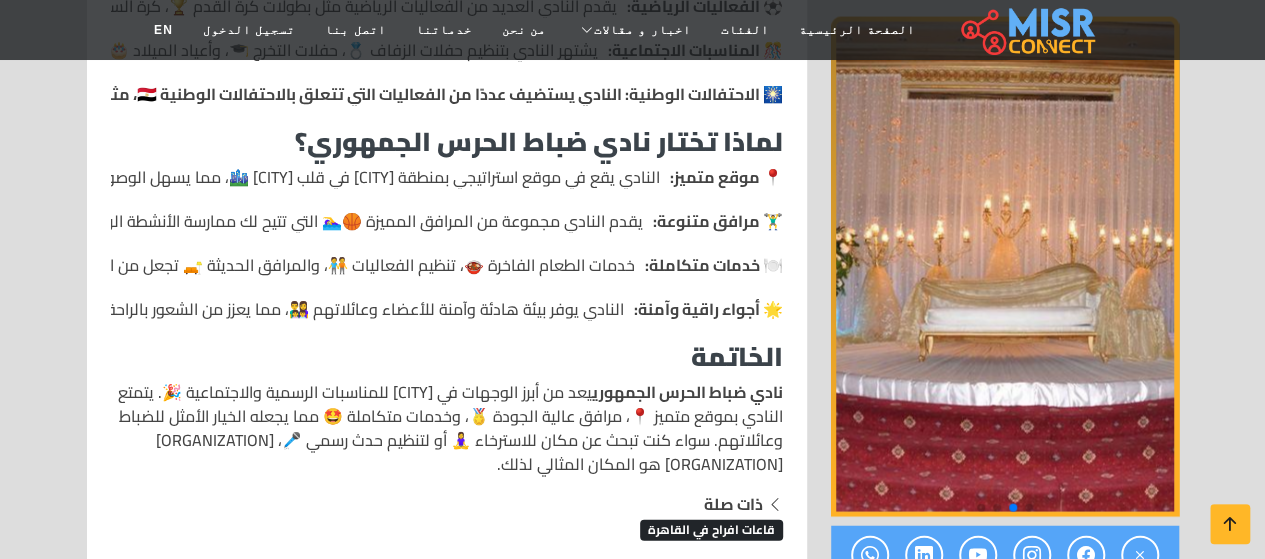 scroll, scrollTop: 2071, scrollLeft: 0, axis: vertical 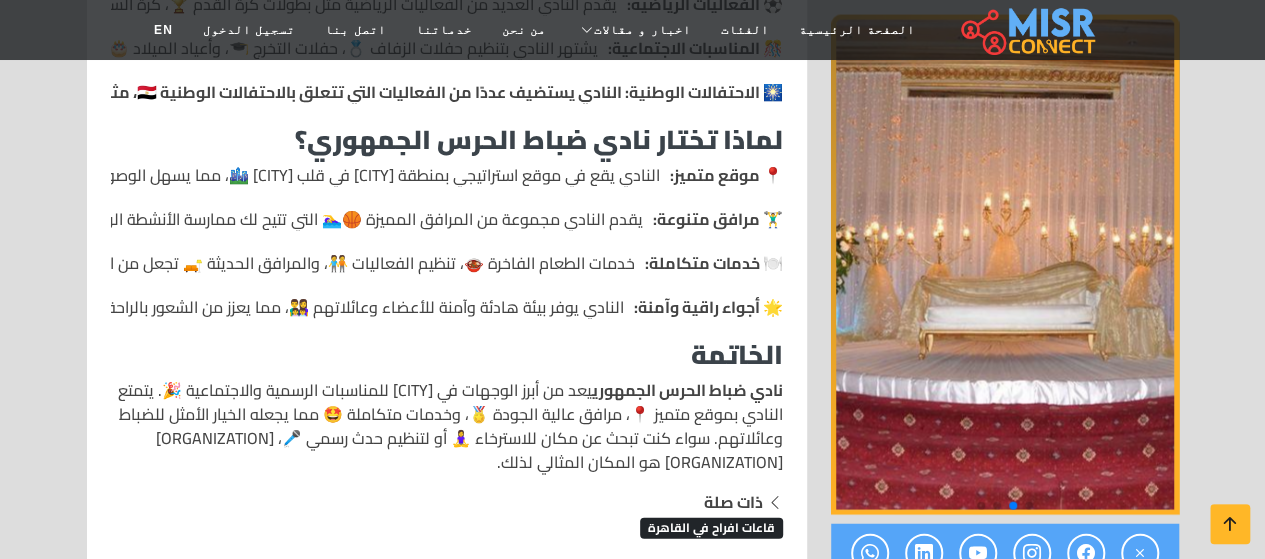 click at bounding box center [1005, 264] 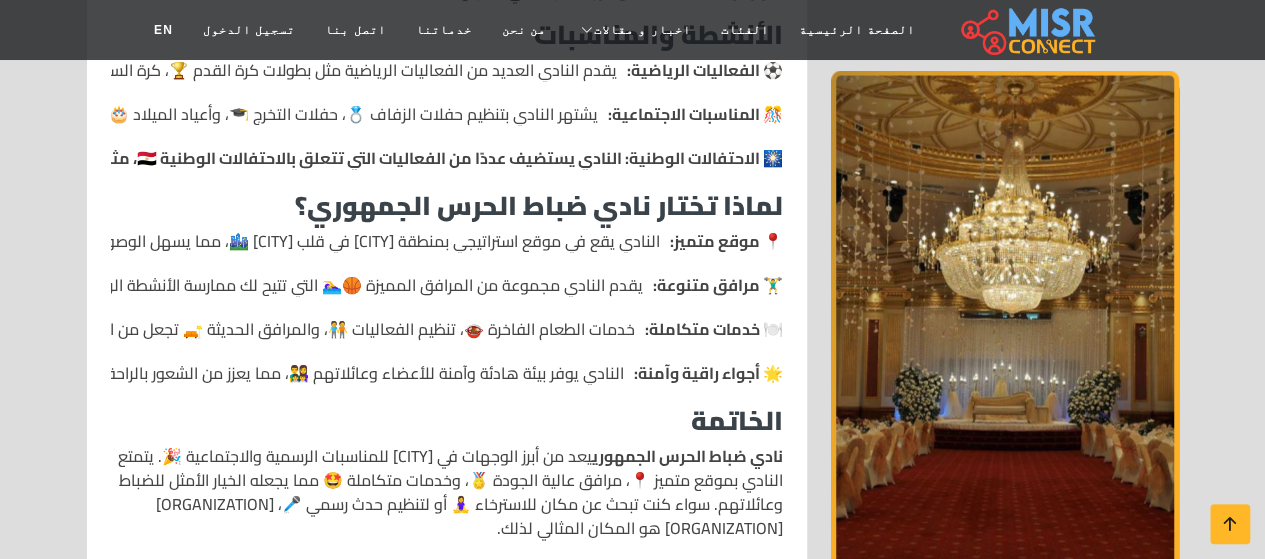 scroll, scrollTop: 2011, scrollLeft: 0, axis: vertical 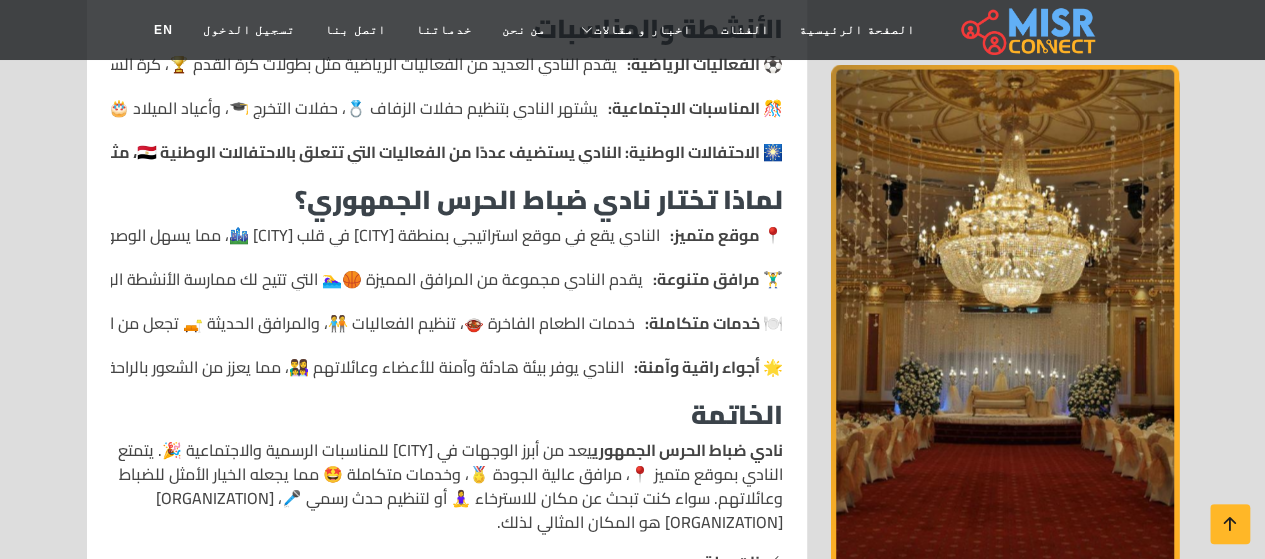 click on "[ORGANIZATION] [ORGANIZATION] [CITY] - [CITY]
[ORGANIZATION] [ORGANIZATION] هو وجهة مرموقة تقع في قلب [CITY]، [CITY]. يقدم النادي بيئة هادئة وآمنة، مما يجعله المكان المثالي للاسترخاء 🧘‍♂️، ممارسة الأنشطة الرياضية 🏃‍♂️، حضور الفعاليات الخاصة 🎉، وتنظيم المناسبات الاجتماعية 🥳." at bounding box center (632, -560) 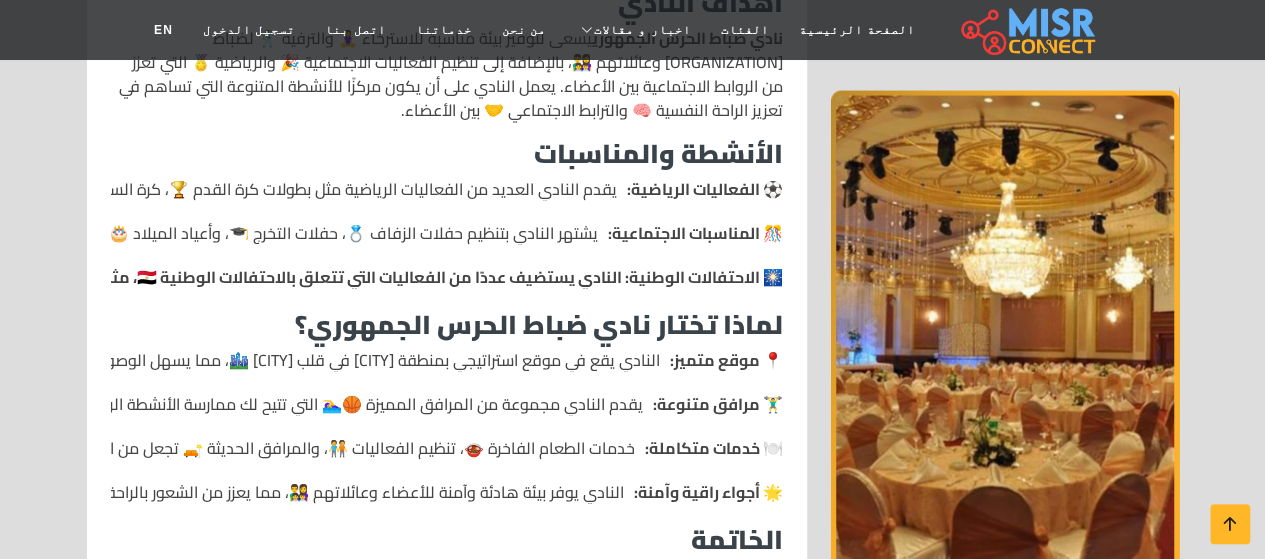 scroll, scrollTop: 1875, scrollLeft: 0, axis: vertical 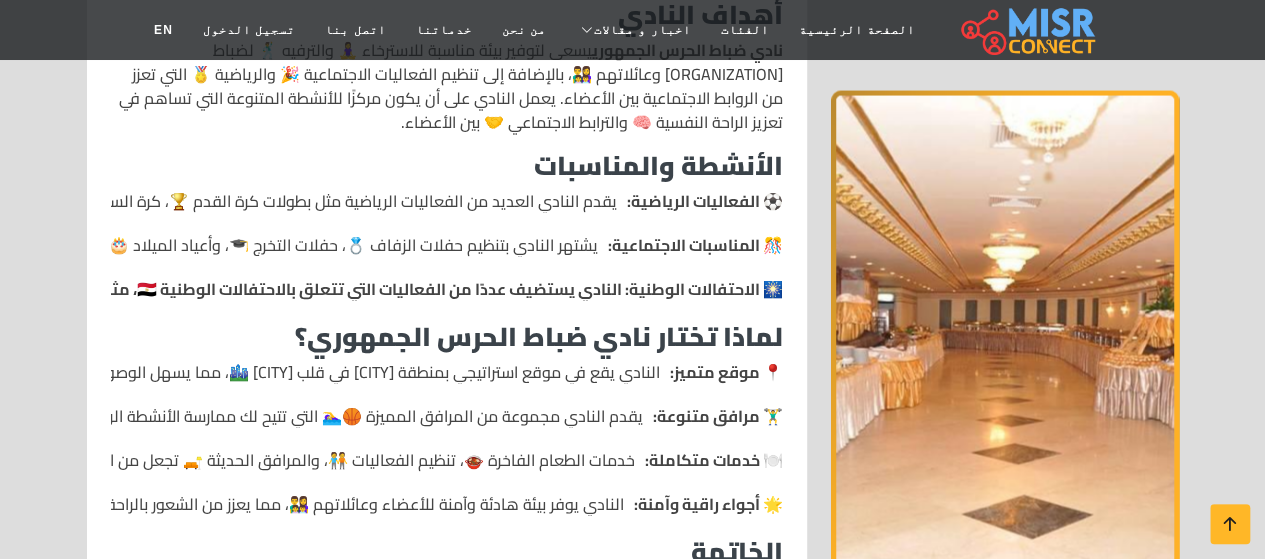 click on "⚽ الفعاليات الرياضية:  يقدم النادي العديد من الفعاليات الرياضية مثل بطولات كرة القدم 🏆، كرة السلة 🏀، وسباقات الجري 🏃‍♀️، التي تنظمها إدارة النادي.
🎊 المناسبات الاجتماعية:  يشتهر النادي بتنظيم حفلات الزفاف 💍، حفلات التخرج 🎓، وأعياد الميلاد 🎂، بالإضافة إلى المؤتمرات والاجتماعات التي تحتاج إلى مكان رسمي وراقي.
🎆 الاحتفالات الوطنية:  النادي يستضيف عددًا من الفعاليات التي تتعلق بالاحتفالات الوطنية 🇪🇬، مثل احتفالات العيد الوطني 🎉 أو ذكرى تأسيس القوات المسلحة." at bounding box center [447, 244] 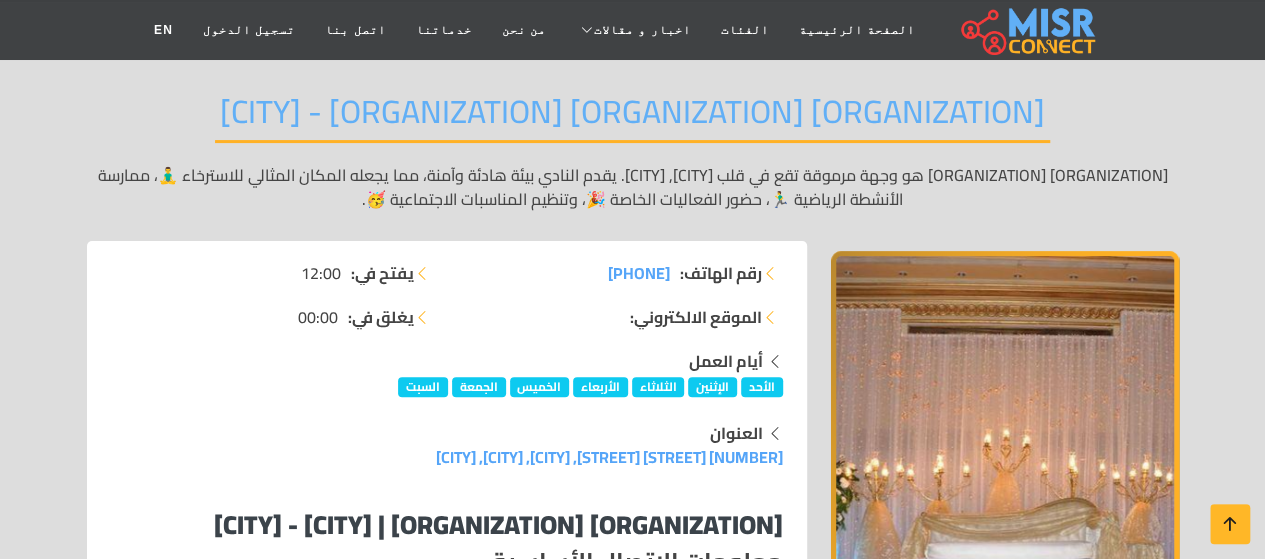 scroll, scrollTop: 121, scrollLeft: 0, axis: vertical 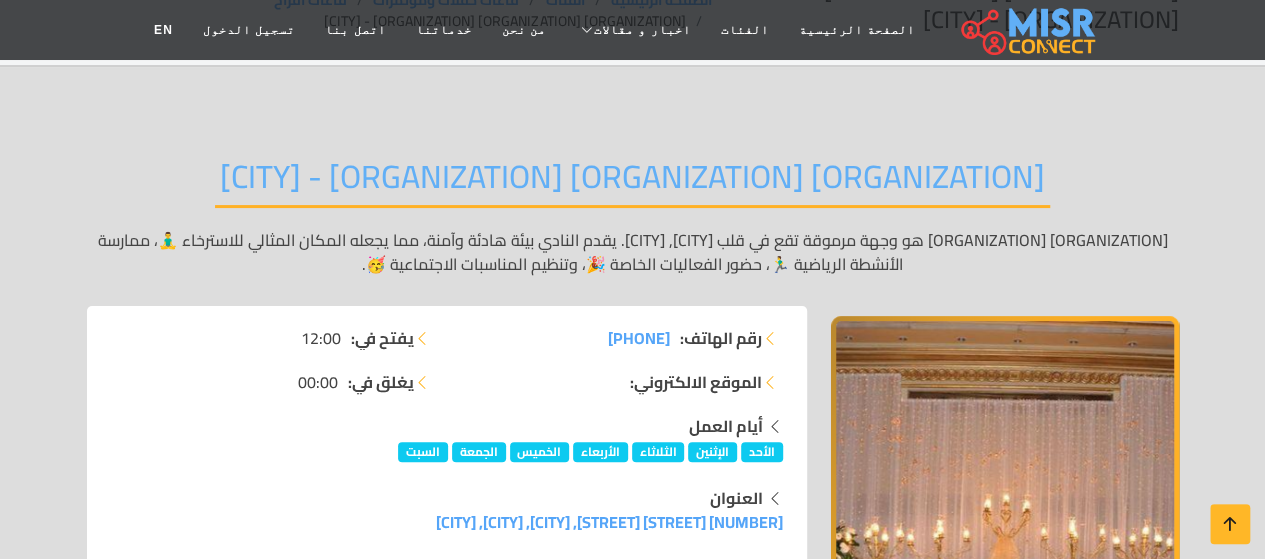 click on "[ORGANIZATION] [ORGANIZATION] [CITY] - [CITY]
[ORGANIZATION] [ORGANIZATION] هو وجهة مرموقة تقع في قلب [CITY]، [CITY]. يقدم النادي بيئة هادئة وآمنة، مما يجعله المكان المثالي للاسترخاء 🧘‍♂️، ممارسة الأنشطة الرياضية 🏃‍♂️، حضور الفعاليات الخاصة 🎉، وتنظيم المناسبات الاجتماعية 🥳." at bounding box center (632, 1330) 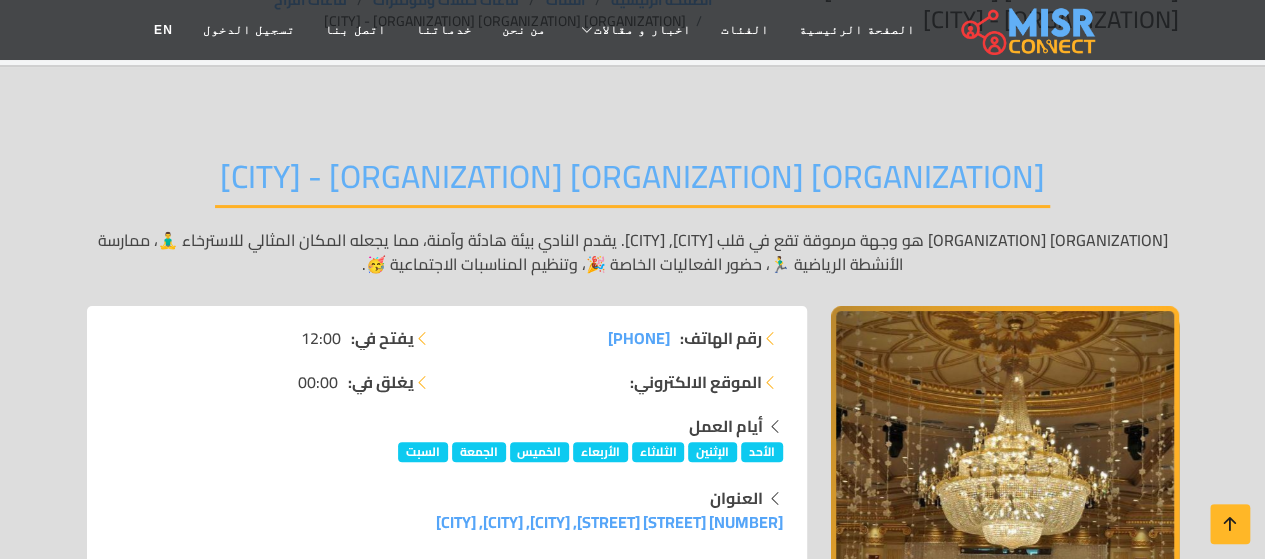 click on "[ORGANIZATION] [ORGANIZATION] هو وجهة مرموقة تقع في قلب [CITY], [CITY]. يقدم النادي بيئة هادئة وآمنة، مما يجعله المكان المثالي للاسترخاء 🧘‍♂️، ممارسة الأنشطة الرياضية 🏃‍♂️، حضور الفعاليات الخاصة 🎉، وتنظيم المناسبات الاجتماعية 🥳." at bounding box center (633, 252) 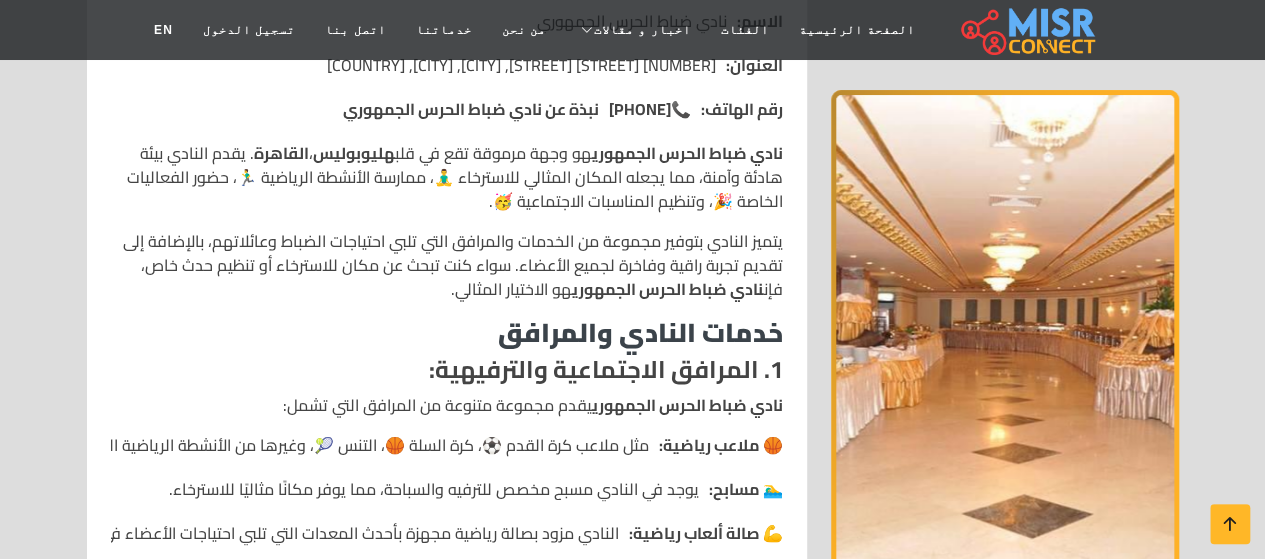 scroll, scrollTop: 763, scrollLeft: 0, axis: vertical 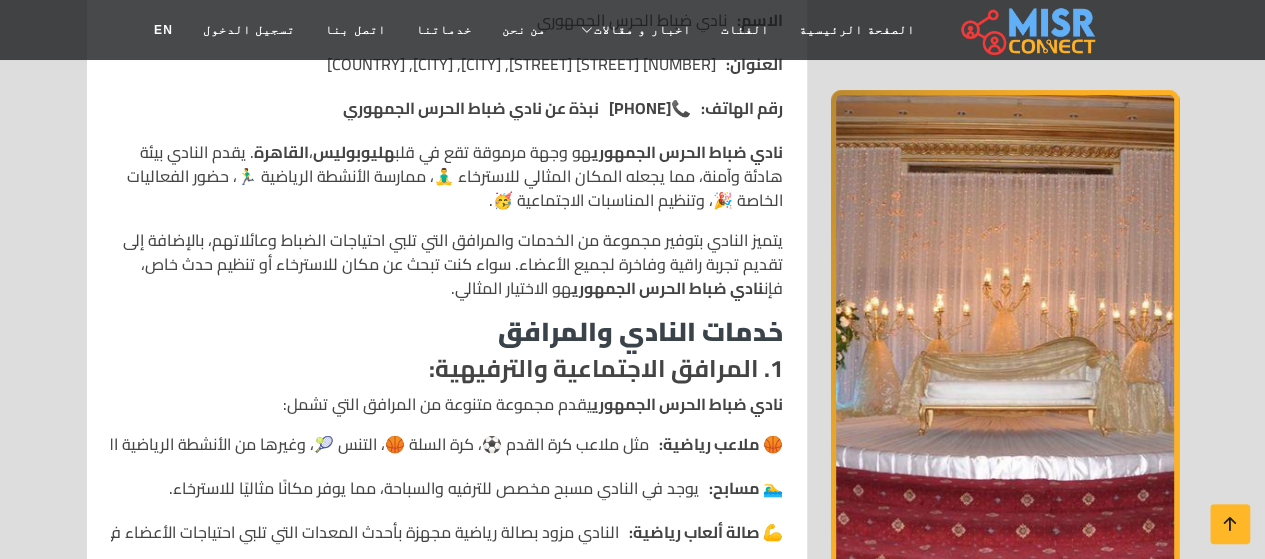 click on "يتميز النادي بتوفير مجموعة من الخدمات والمرافق التي تلبي احتياجات الضباط وعائلاتهم، بالإضافة إلى تقديم تجربة راقية وفاخرة لجميع الأعضاء. سواء كنت تبحث عن مكان للاسترخاء أو تنظيم حدث خاص، فإن  نادي ضباط الحرس الجمهوري  هو الاختيار المثالي." at bounding box center [447, 264] 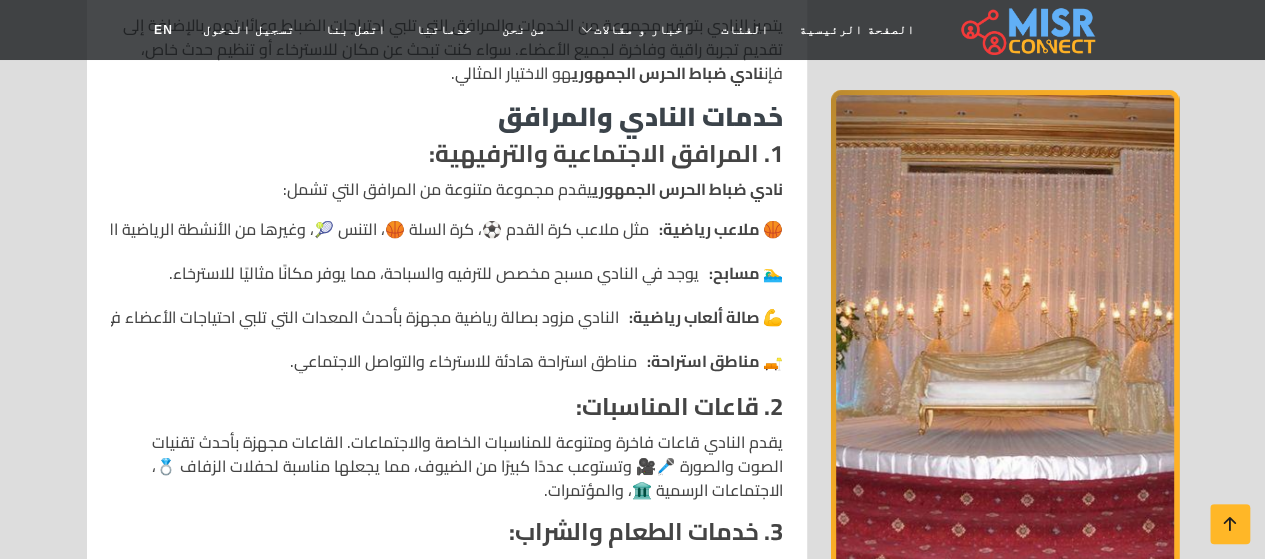 scroll, scrollTop: 979, scrollLeft: 0, axis: vertical 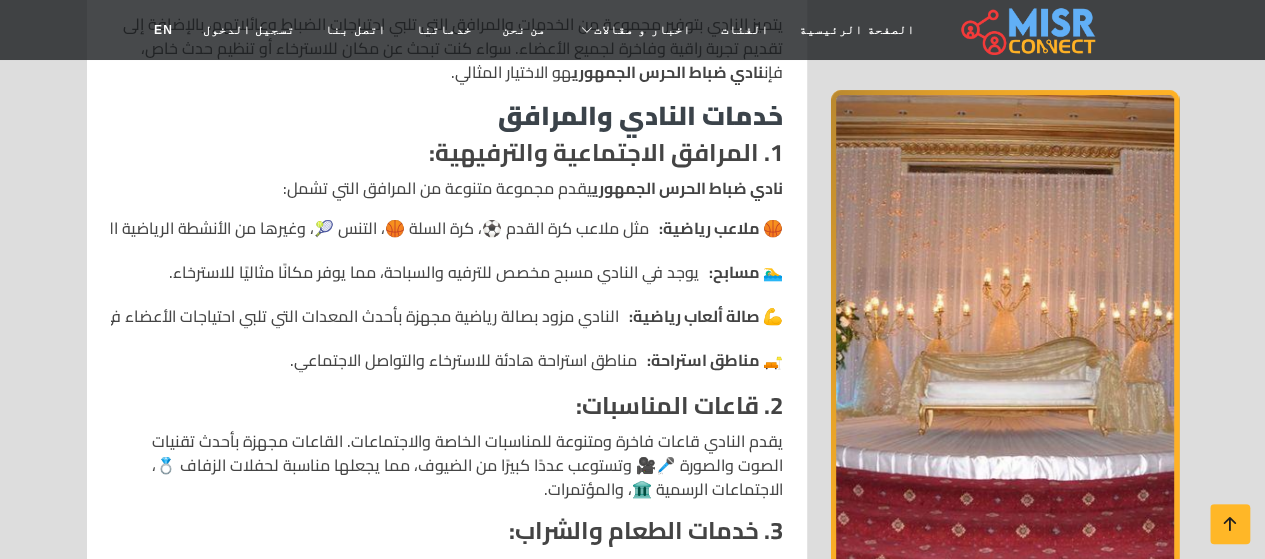 click on "🏀 ملاعب رياضية:  مثل ملاعب كرة القدم ⚽، كرة السلة 🏀، التنس 🎾، وغيرها من الأنشطة الرياضية التي يمكن للأعضاء الاستمتاع بها.
🏊‍♂️ مسابح:  يوجد في النادي مسبح مخصص للترفيه والسباحة، مما يوفر مكانًا مثاليًا للاسترخاء.
💪 صالة ألعاب رياضية:  النادي مزود بصالة رياضية مجهزة بأحدث المعدات التي تلبي احتياجات الأعضاء في مجال اللياقة البدنية.
🛋️ مناطق استراحة:  مناطق استراحة هادئة للاسترخاء والتواصل الاجتماعي." at bounding box center [447, 294] 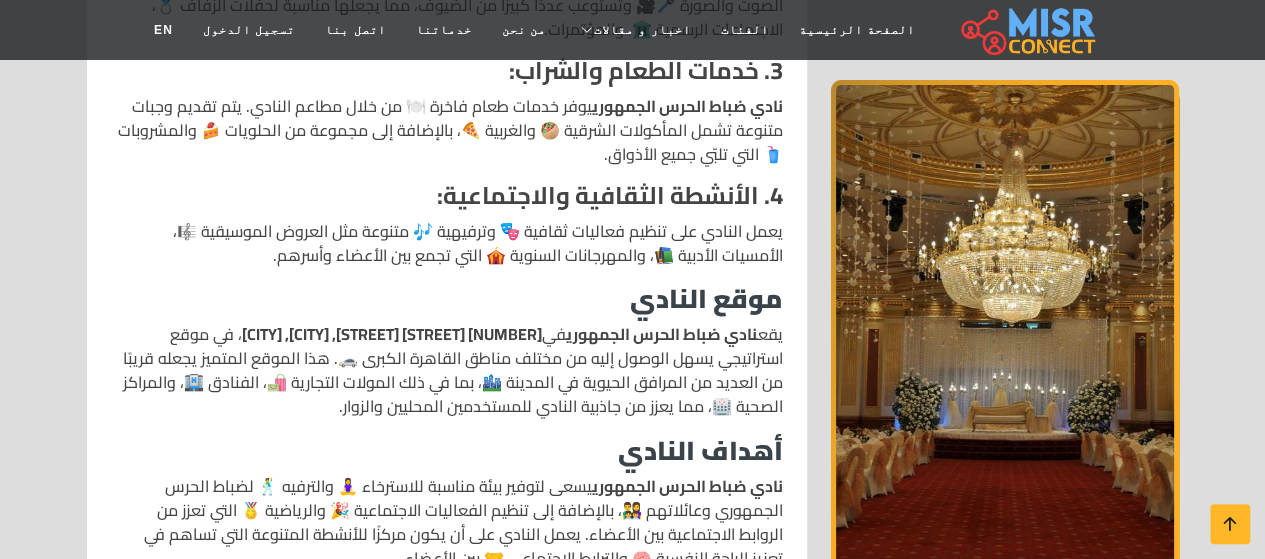 click on "موقع النادي" at bounding box center [447, 298] 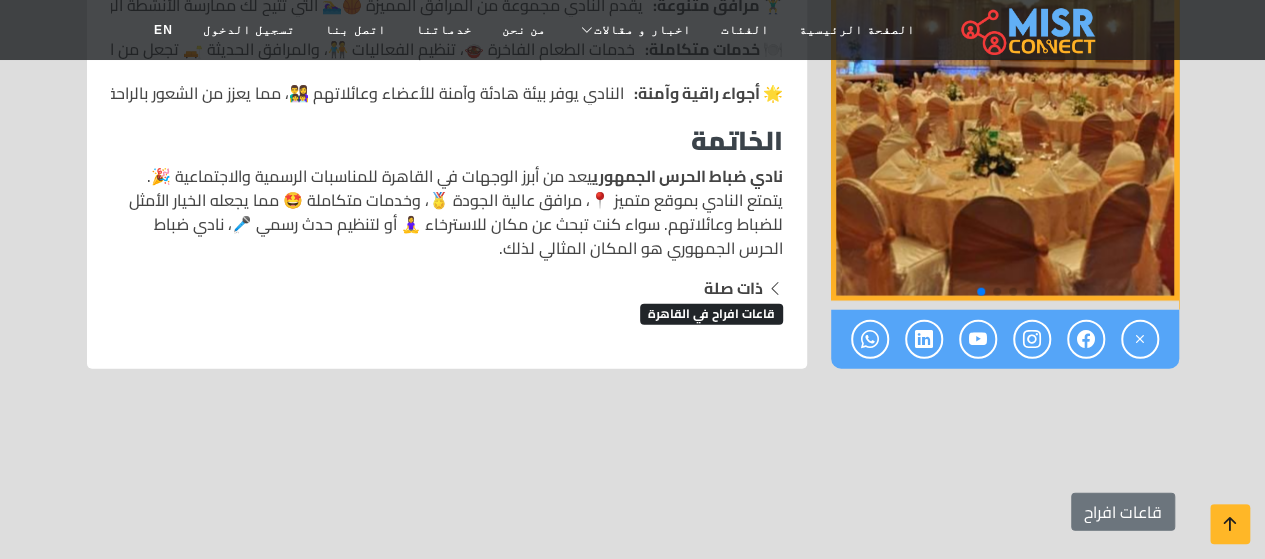 scroll, scrollTop: 2324, scrollLeft: 0, axis: vertical 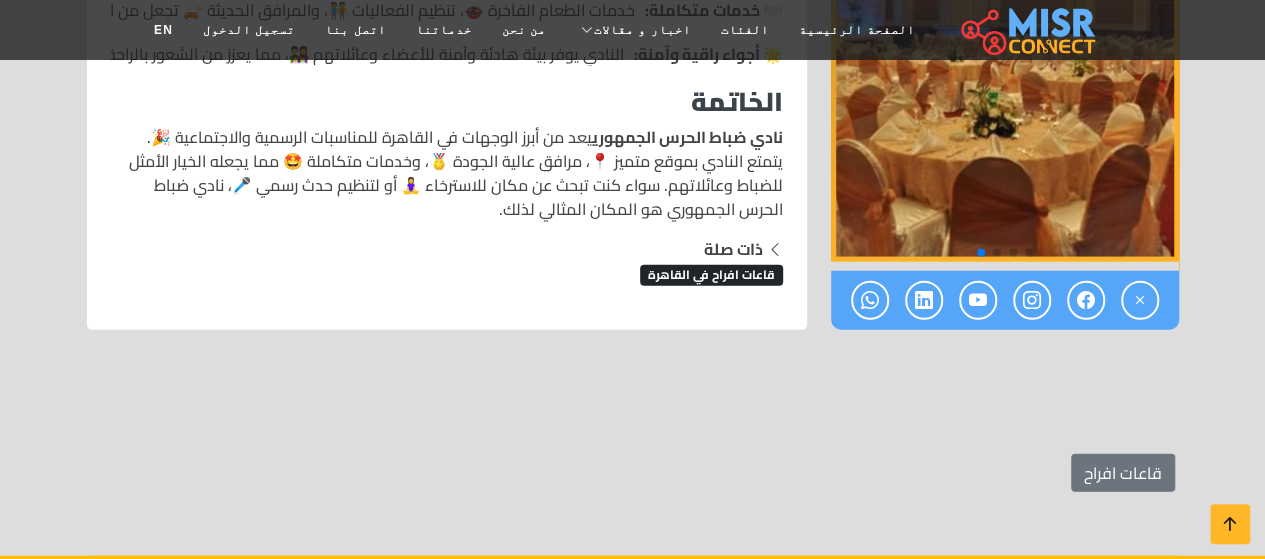 click on "قاعات افراح" at bounding box center [632, 473] 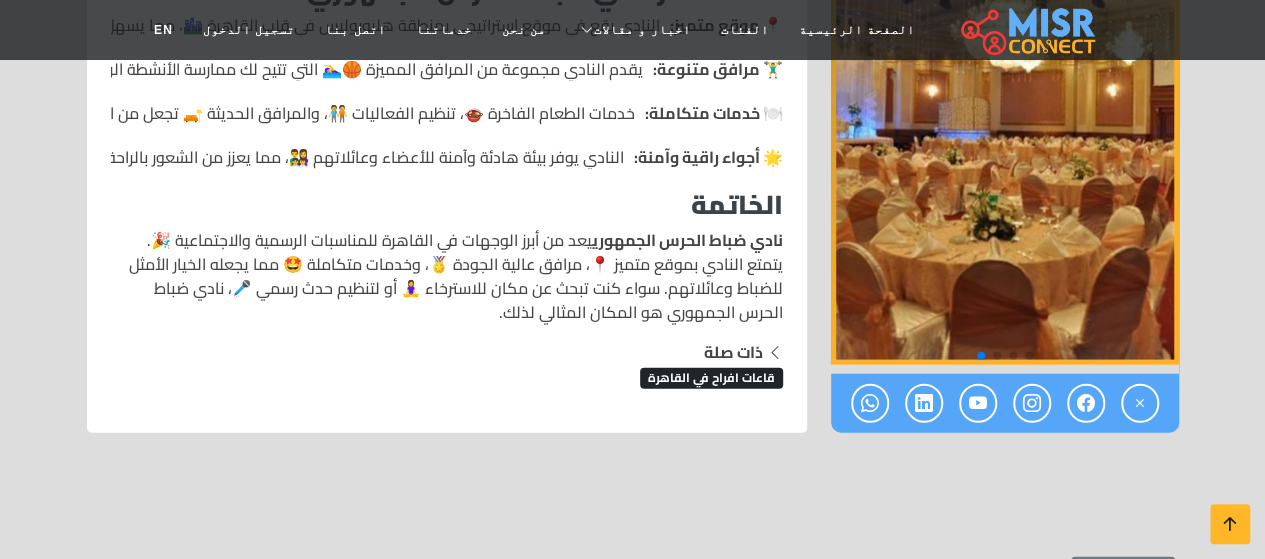 scroll, scrollTop: 2210, scrollLeft: 0, axis: vertical 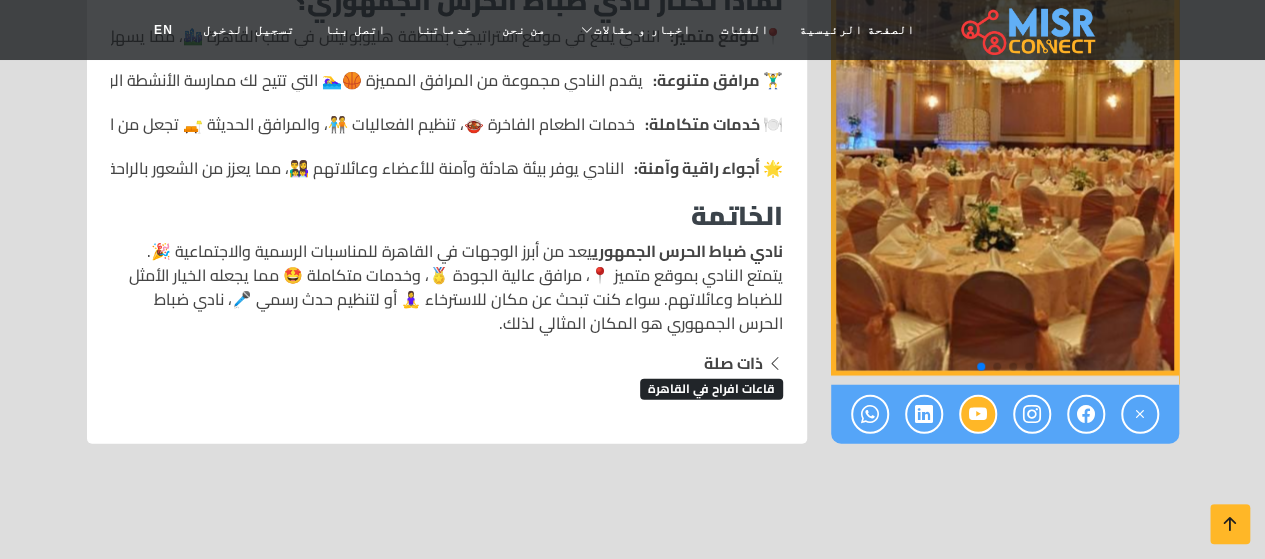 click at bounding box center [978, 414] 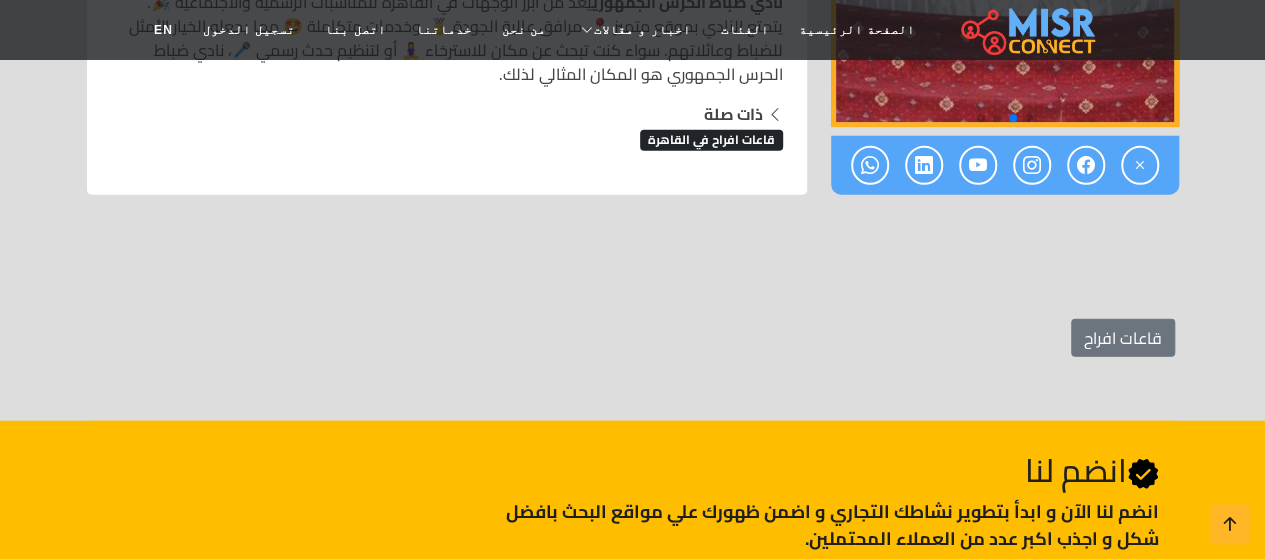 scroll, scrollTop: 2462, scrollLeft: 0, axis: vertical 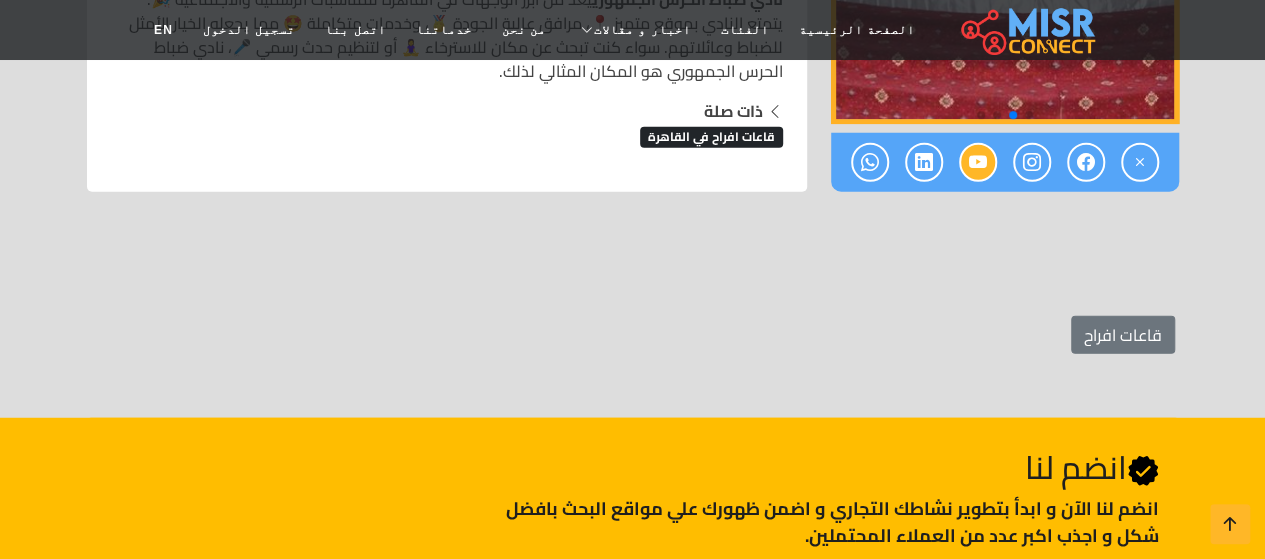 click at bounding box center [978, 162] 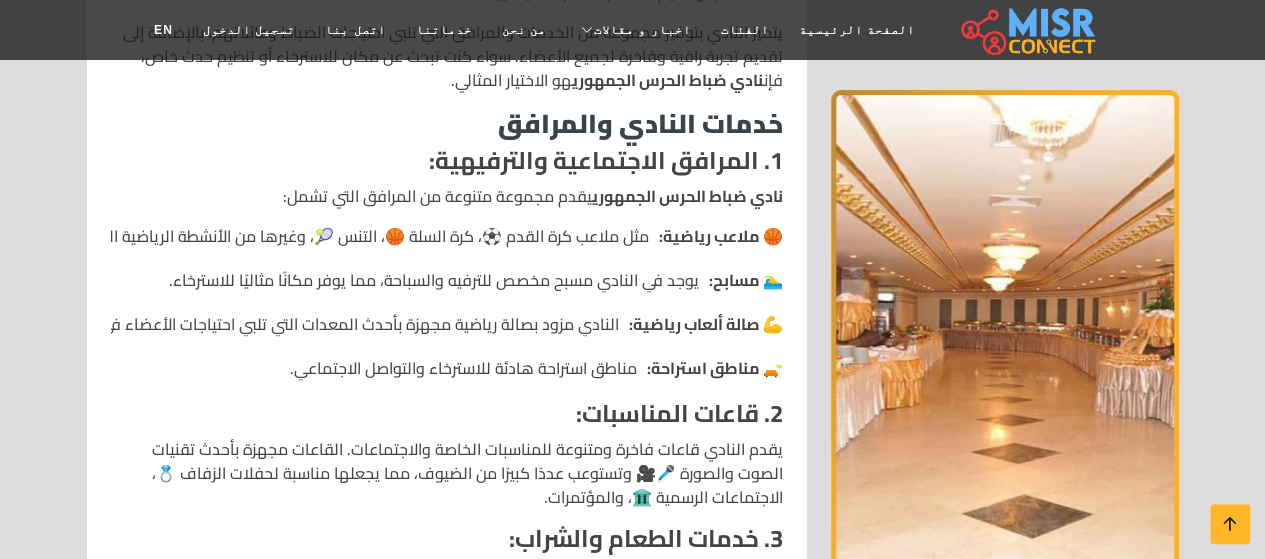 scroll, scrollTop: 1120, scrollLeft: 0, axis: vertical 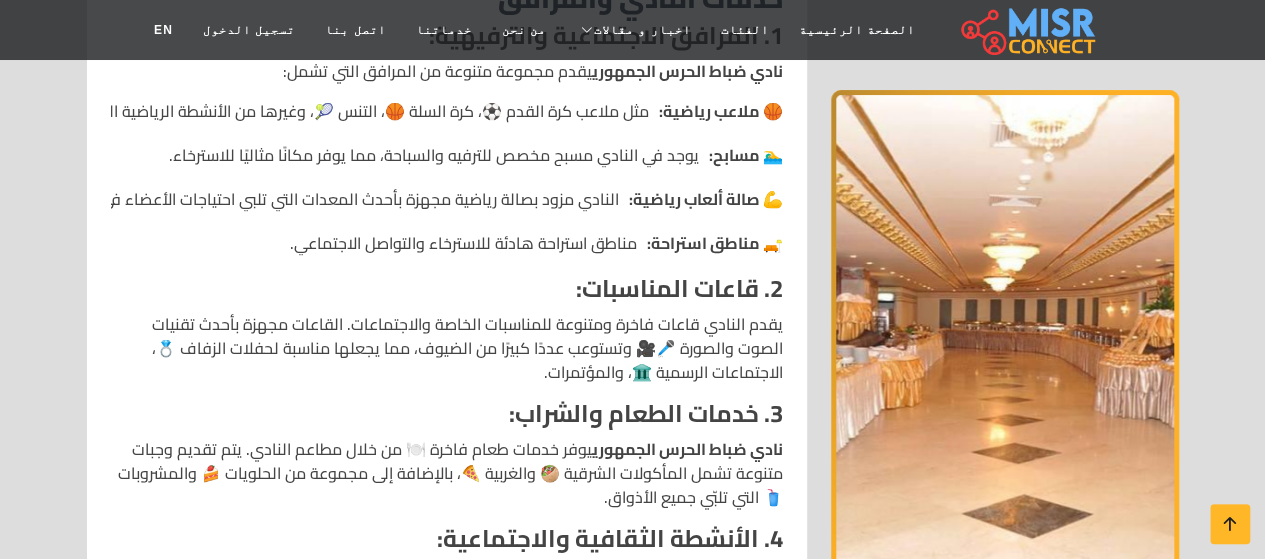 click on "الصفحة الرئيسية
الفئات
اخبار و مقالات
أخبار الرياضة
اخبار طبية
مشاهير
اخبار السيارات
اخبار مصر
من نحن
خدماتنا
اتصل بنا
تسجيل الدخول
EN" at bounding box center [632, 30] 